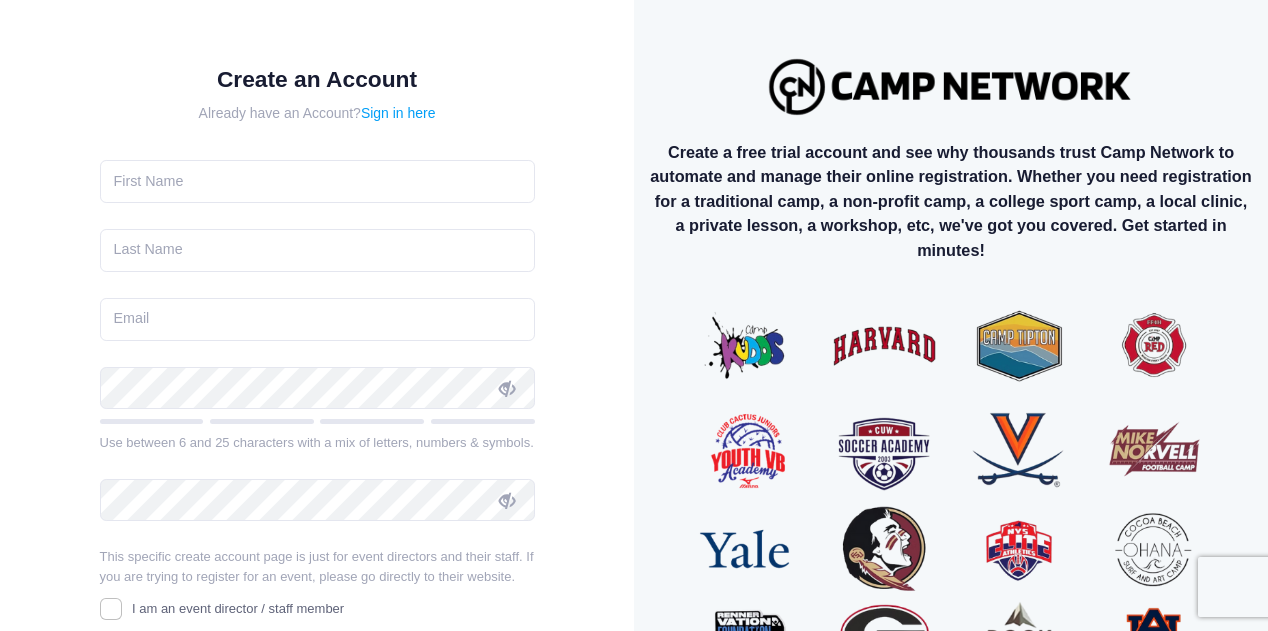 scroll, scrollTop: 0, scrollLeft: 0, axis: both 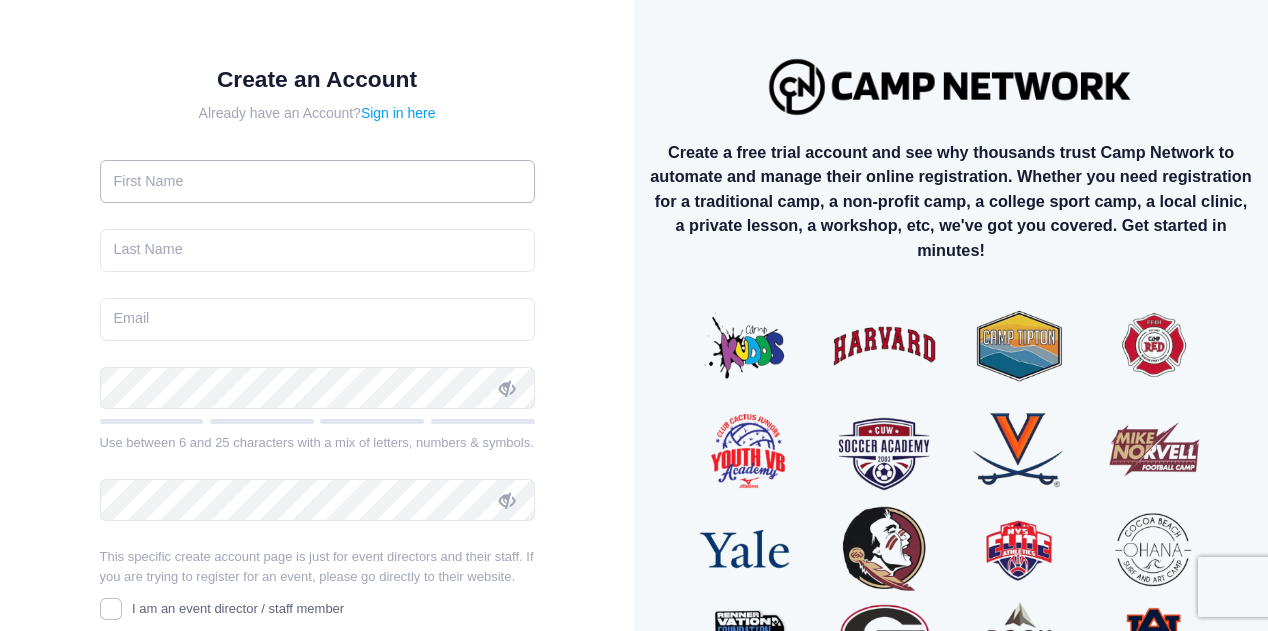 click at bounding box center (317, 181) 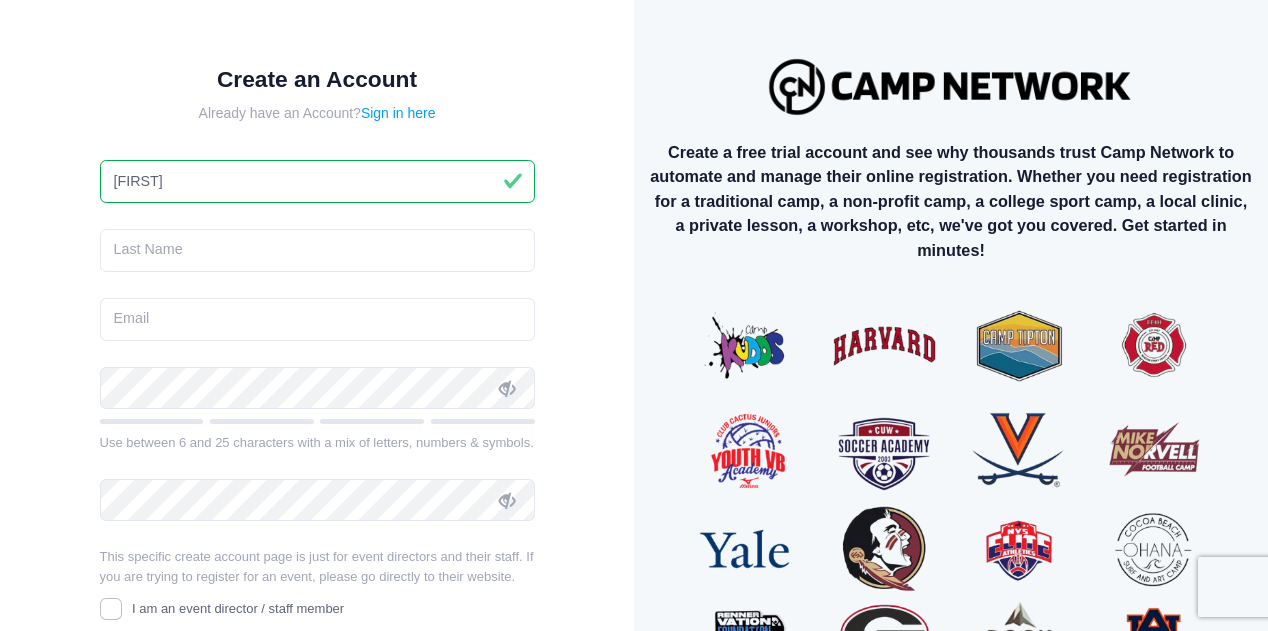 type on "[FIRST]" 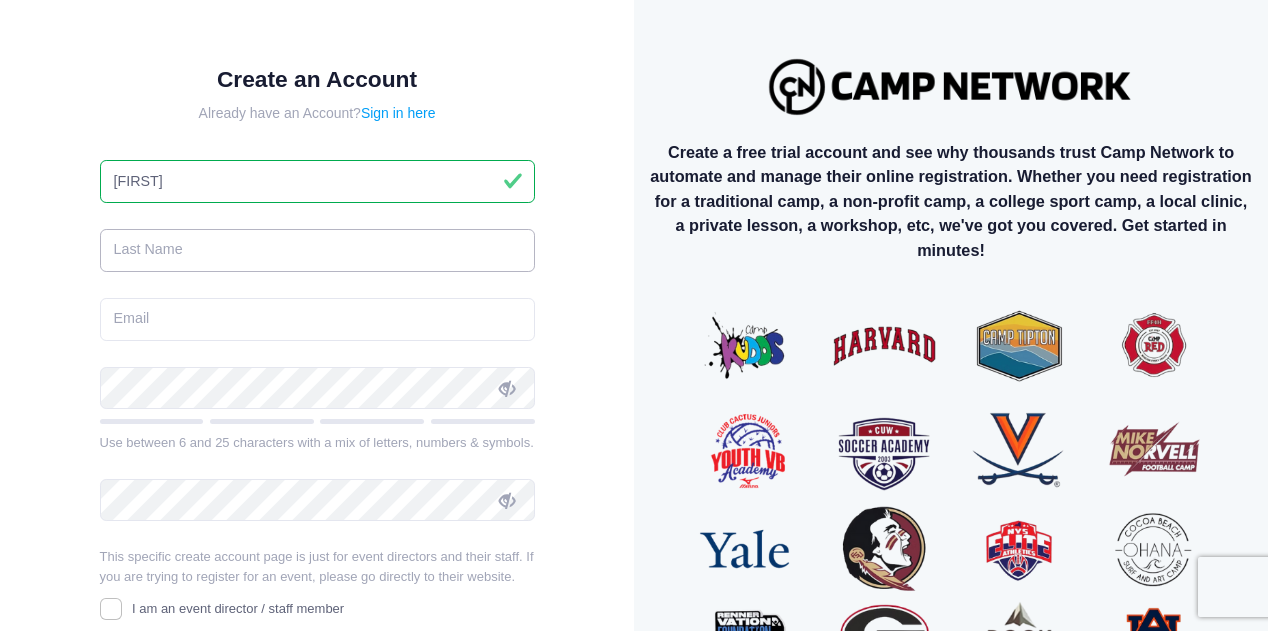click at bounding box center (317, 250) 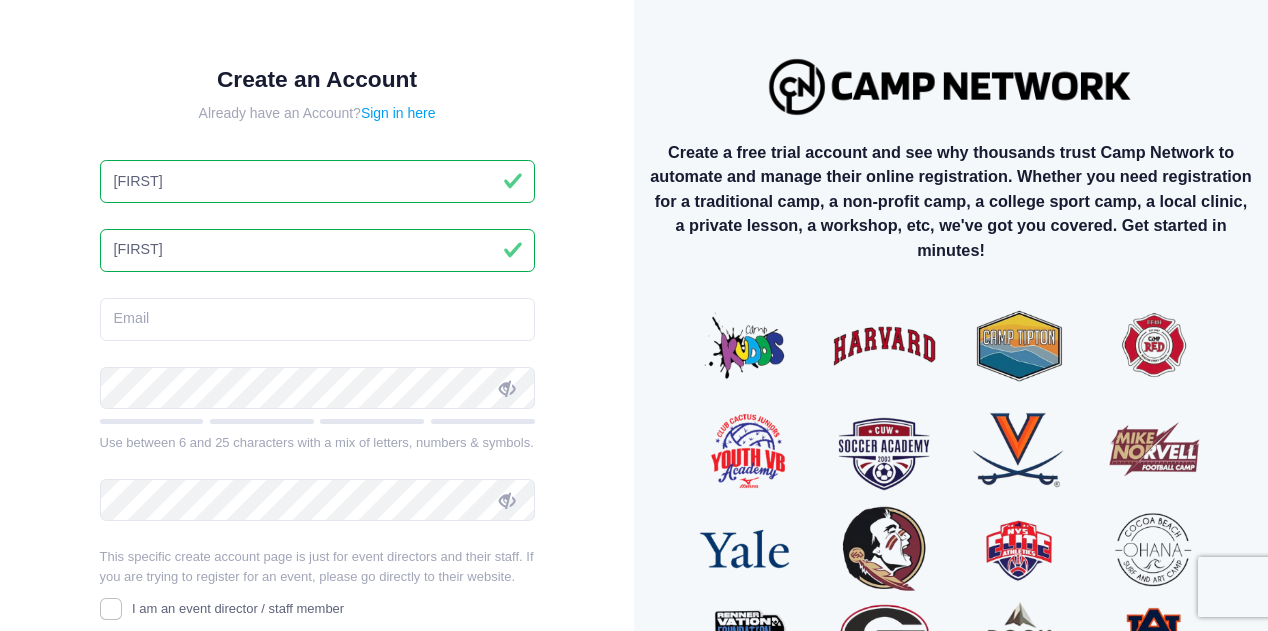 type on "[FIRST]" 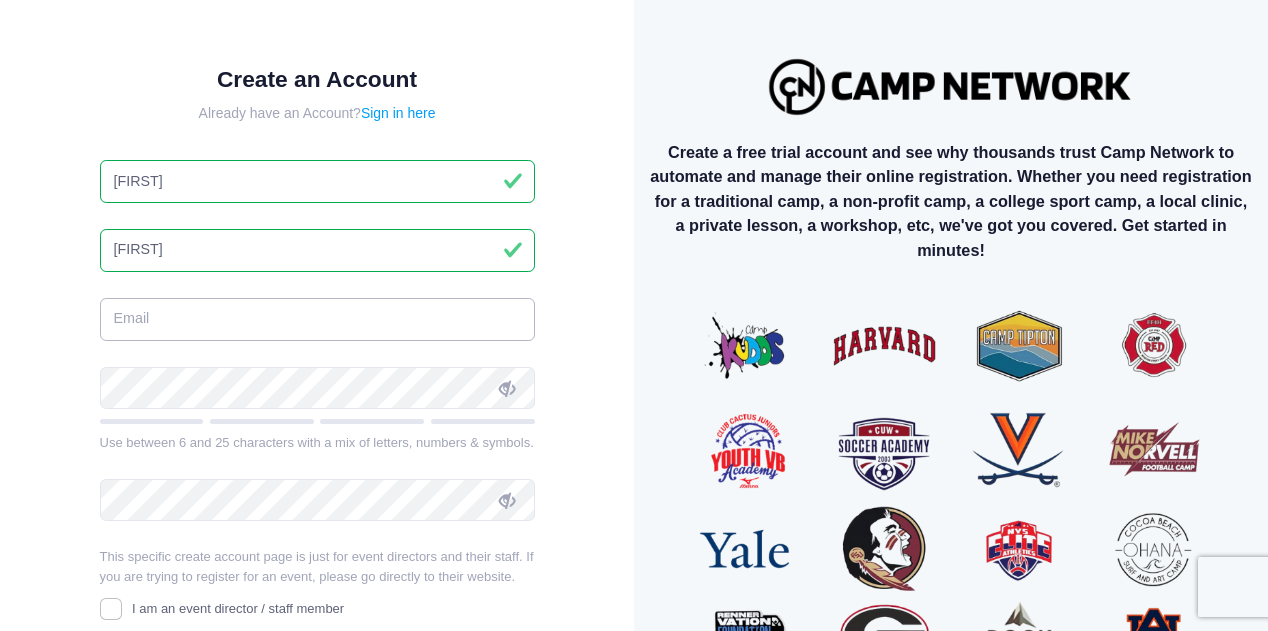 click at bounding box center [317, 319] 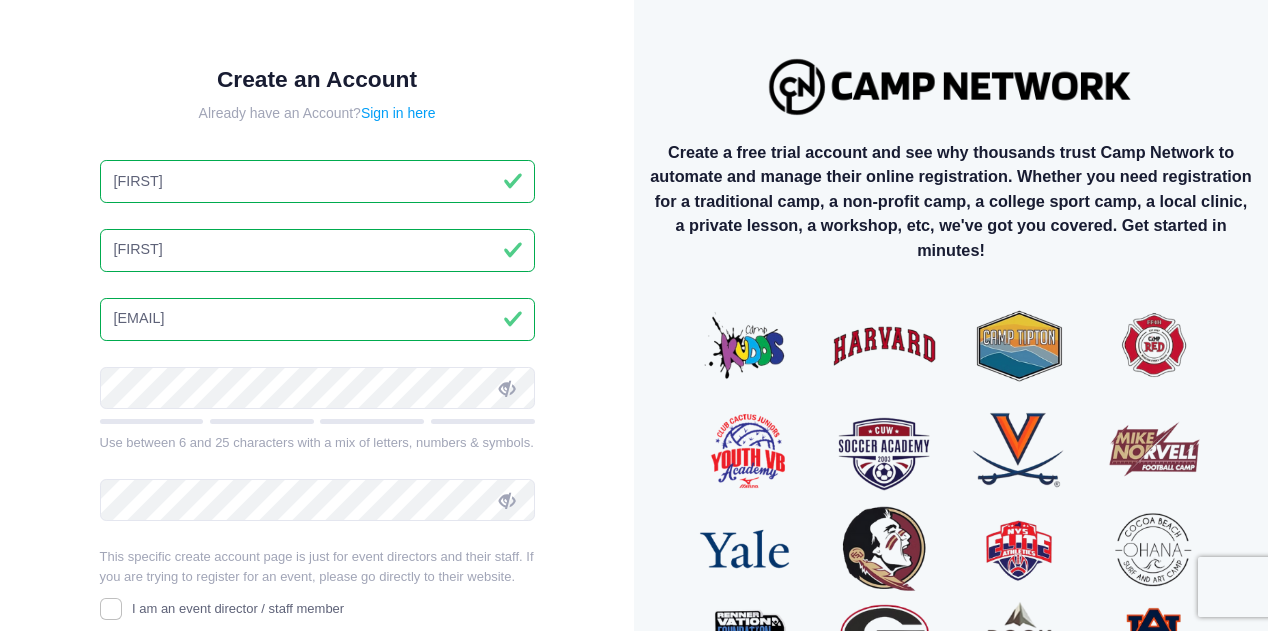 click on "[EMAIL]" at bounding box center [317, 319] 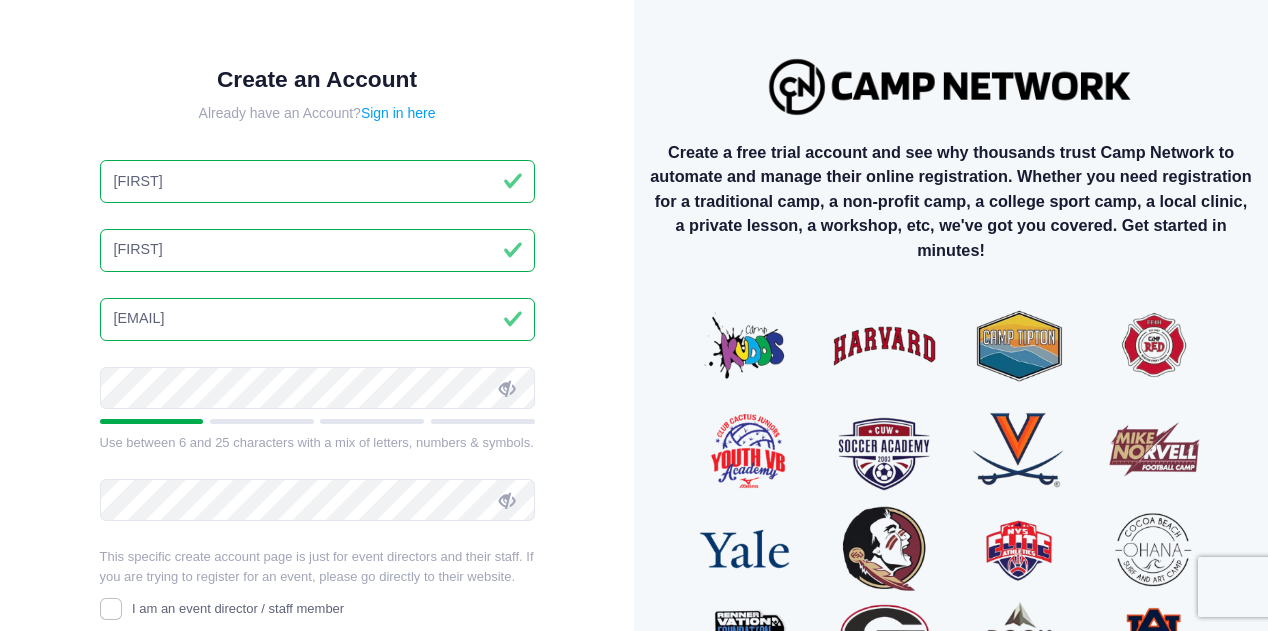 click at bounding box center [507, 388] 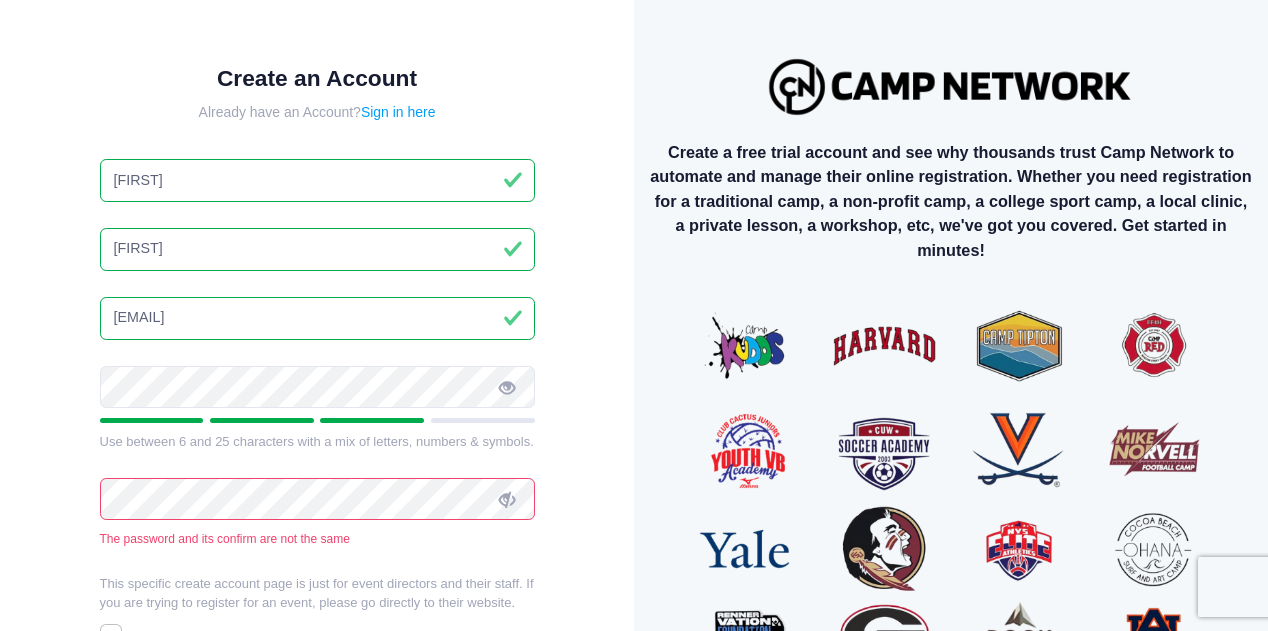 click at bounding box center (507, 499) 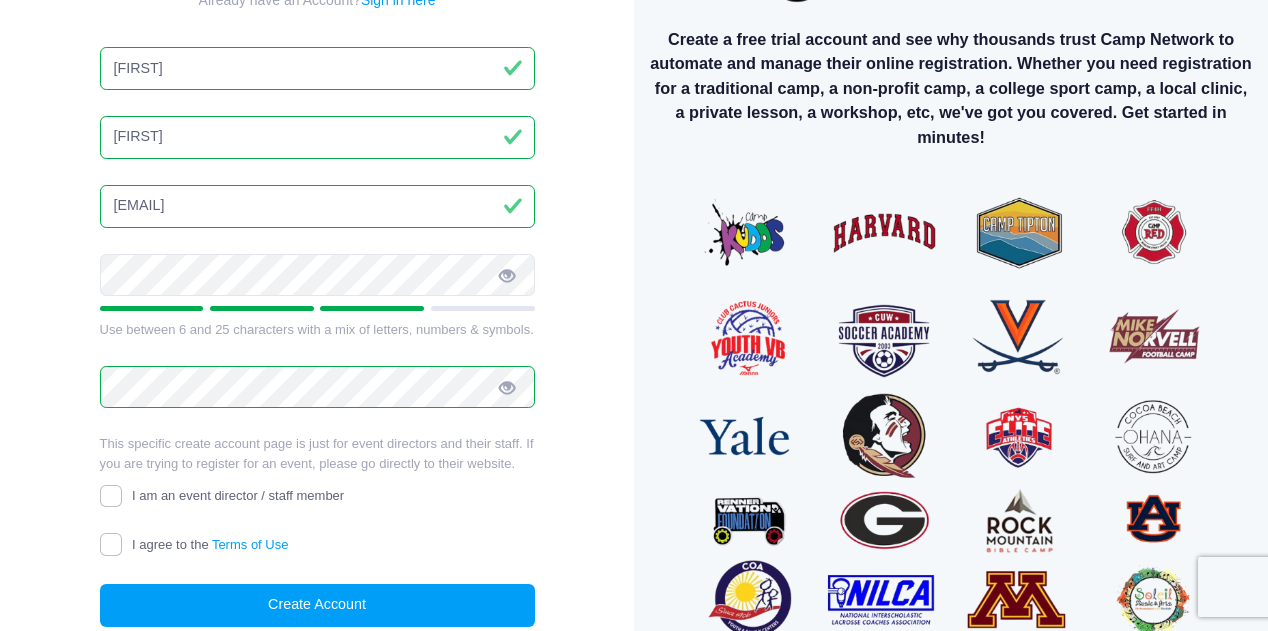 scroll, scrollTop: 114, scrollLeft: 0, axis: vertical 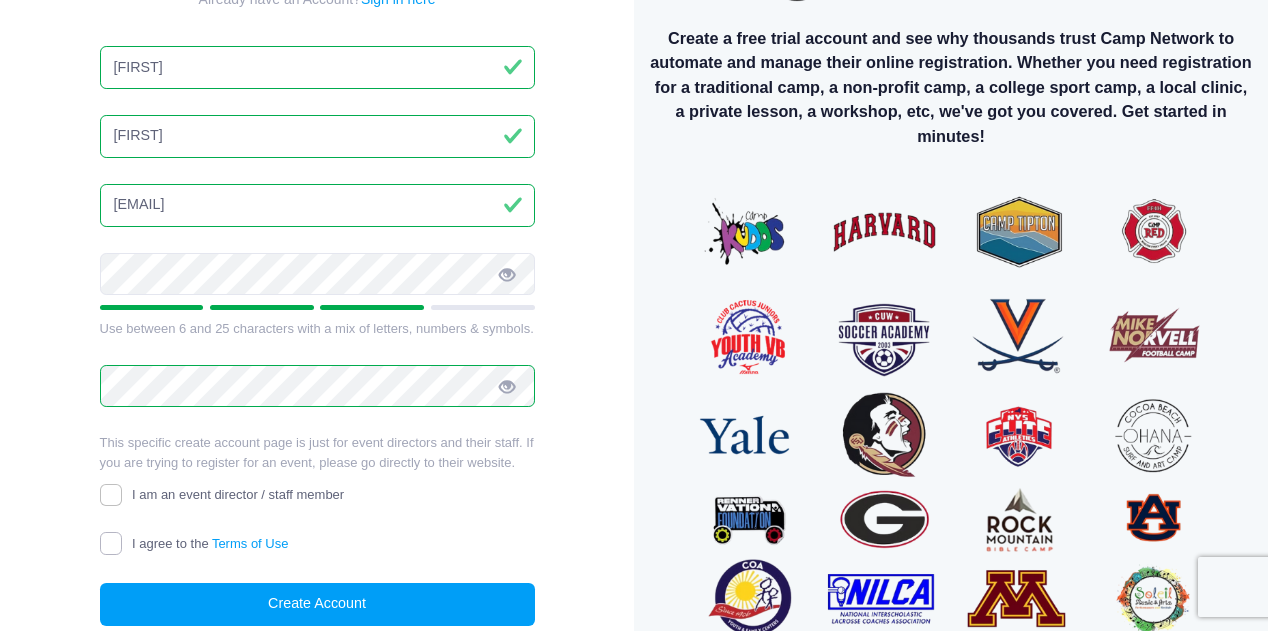 click on "I agree to the
Terms of Use" at bounding box center (111, 543) 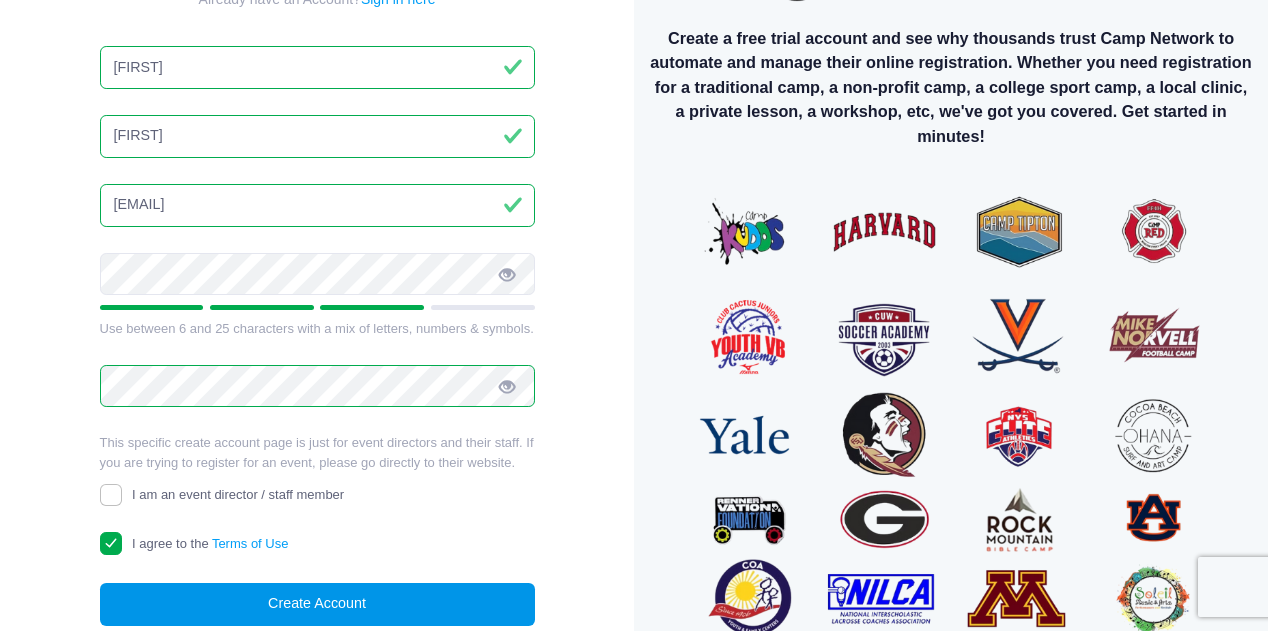 click on "Create Account" at bounding box center [317, 604] 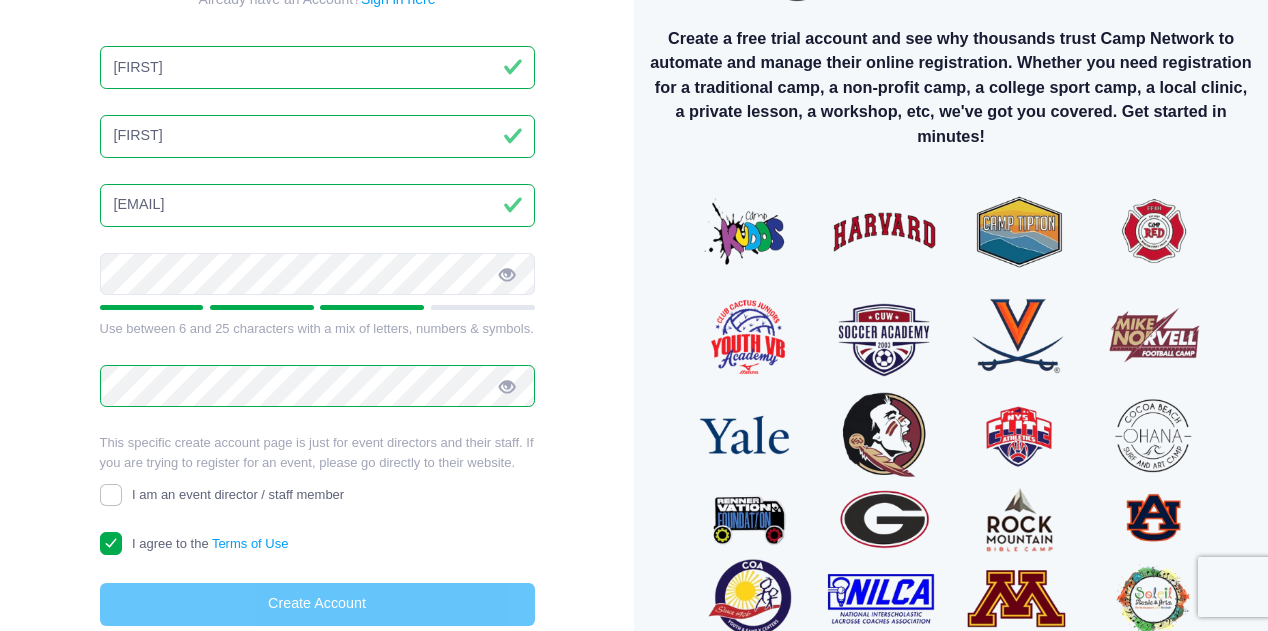 scroll, scrollTop: 112, scrollLeft: 0, axis: vertical 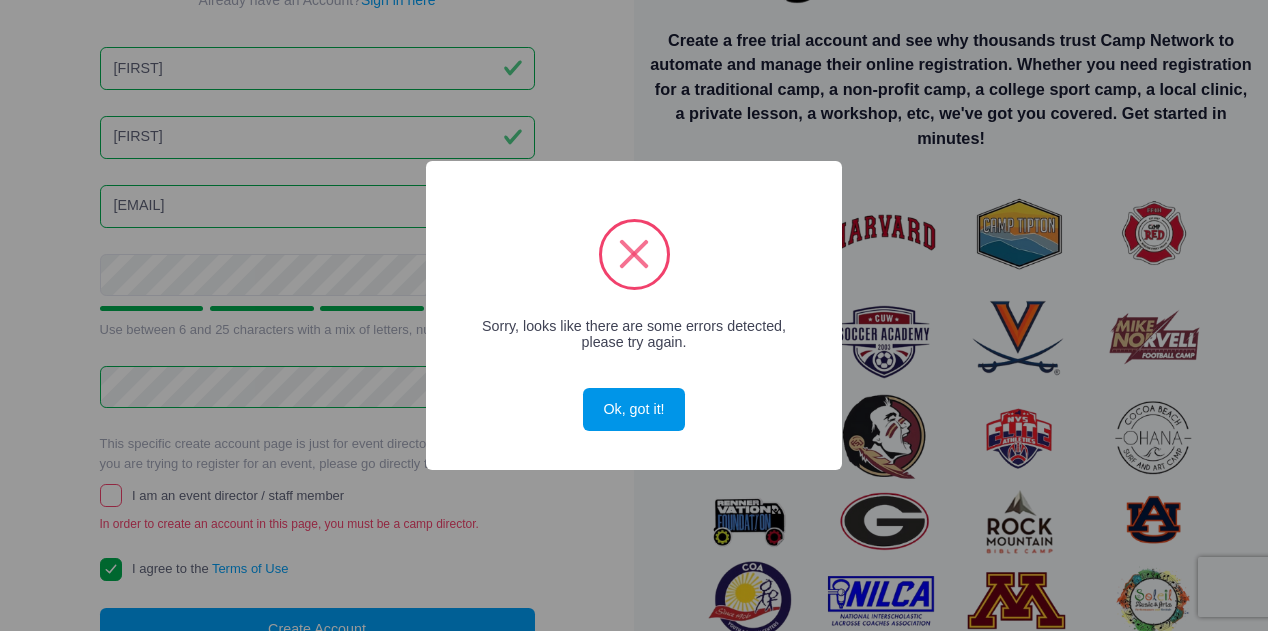 click on "Ok, got it!" at bounding box center (634, 409) 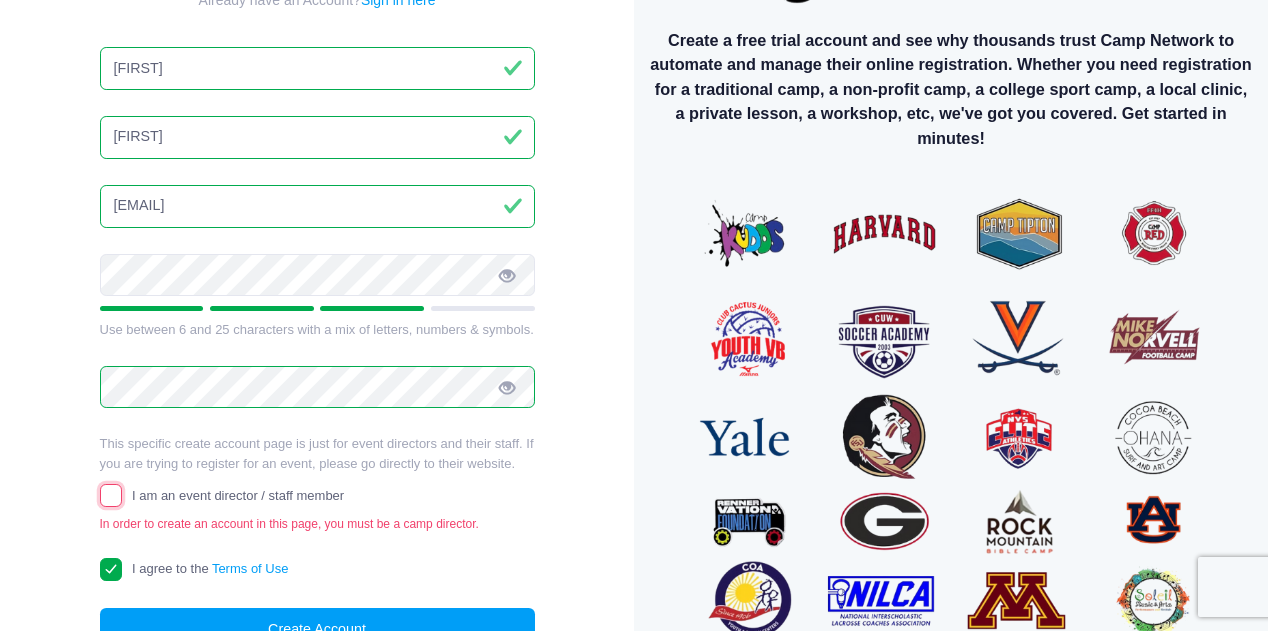 click on "I am an event director / staff member" at bounding box center [111, 495] 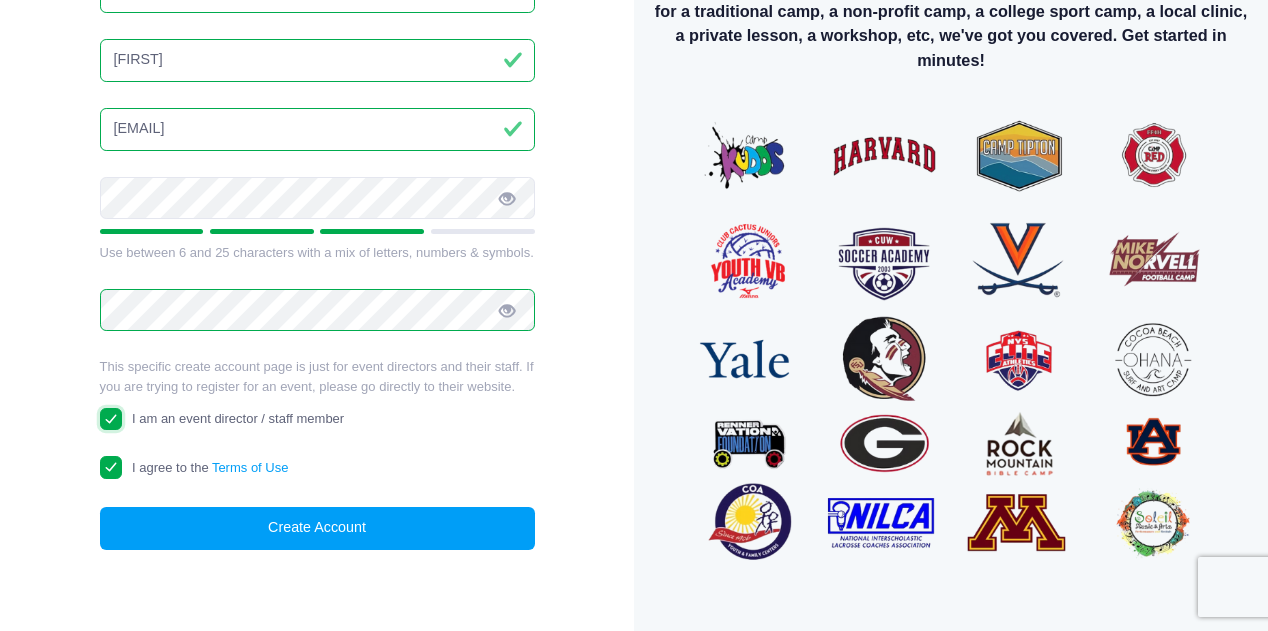 scroll, scrollTop: 190, scrollLeft: 0, axis: vertical 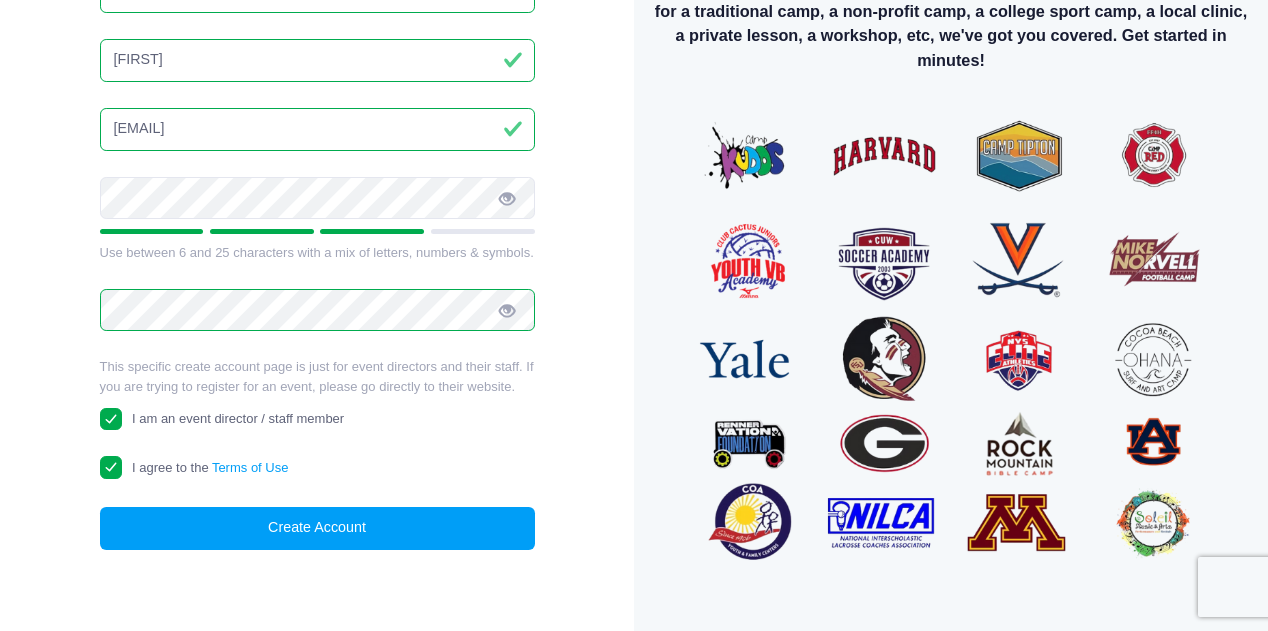 click on "This specific create account page is just for event directors and their staff. If you are trying to register for an event, please go directly to their website.
I am an event director / staff member" at bounding box center [317, 394] 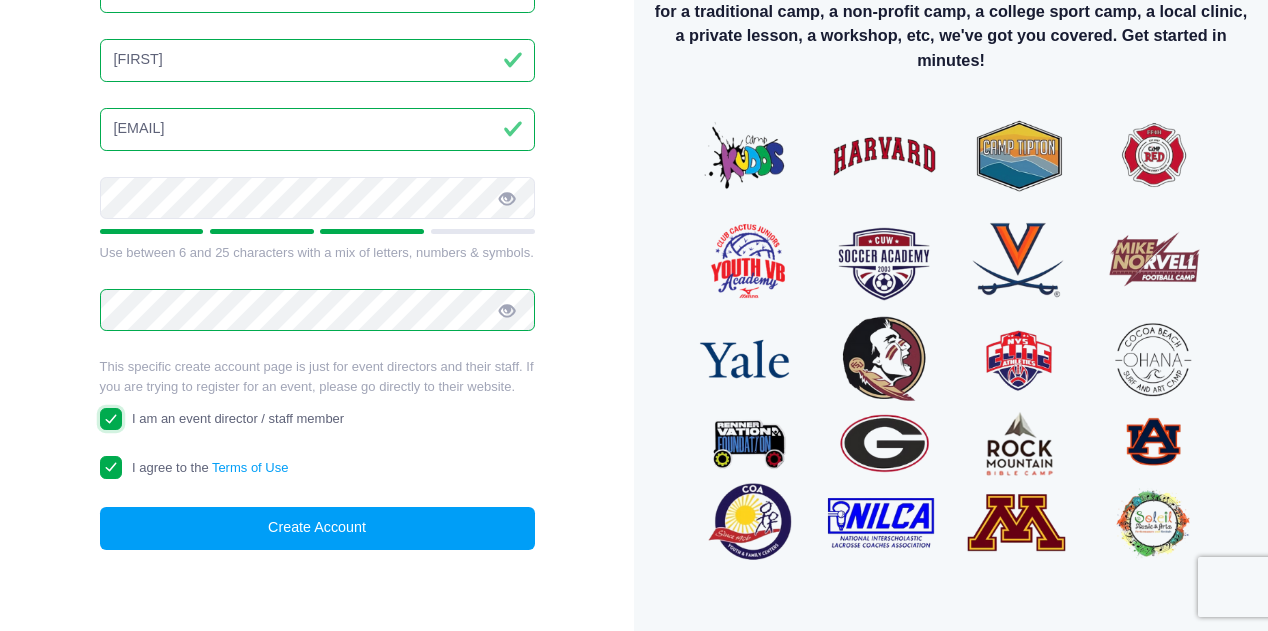 click on "I am an event director / staff member" at bounding box center [111, 419] 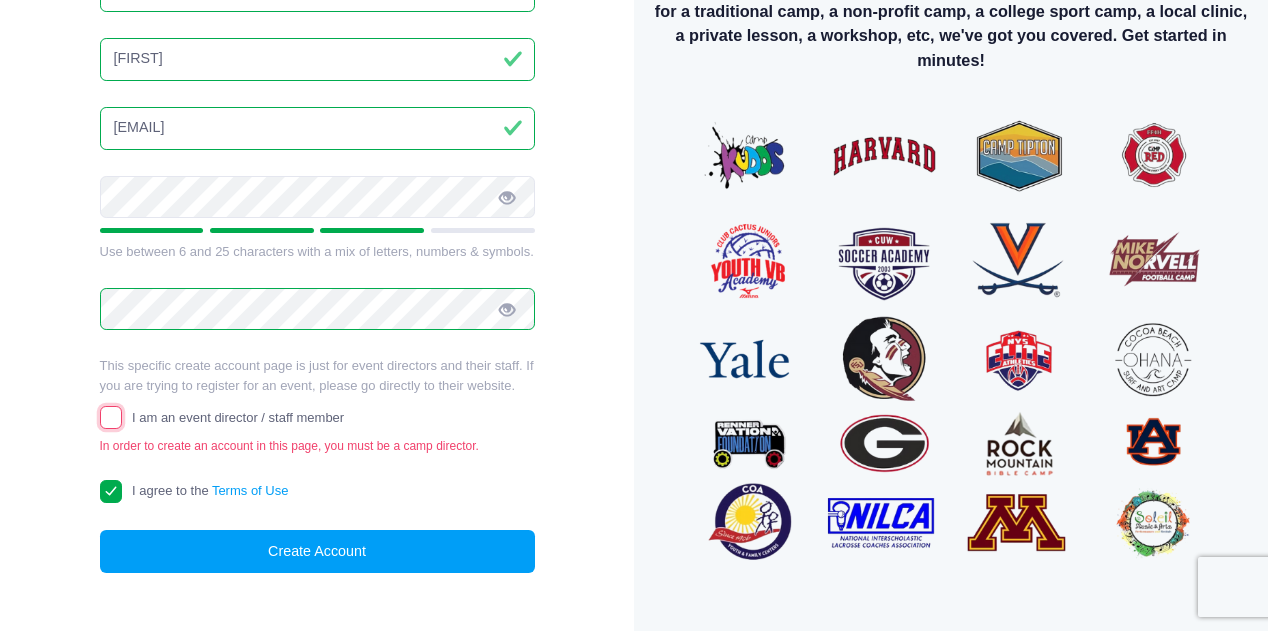 scroll, scrollTop: 188, scrollLeft: 0, axis: vertical 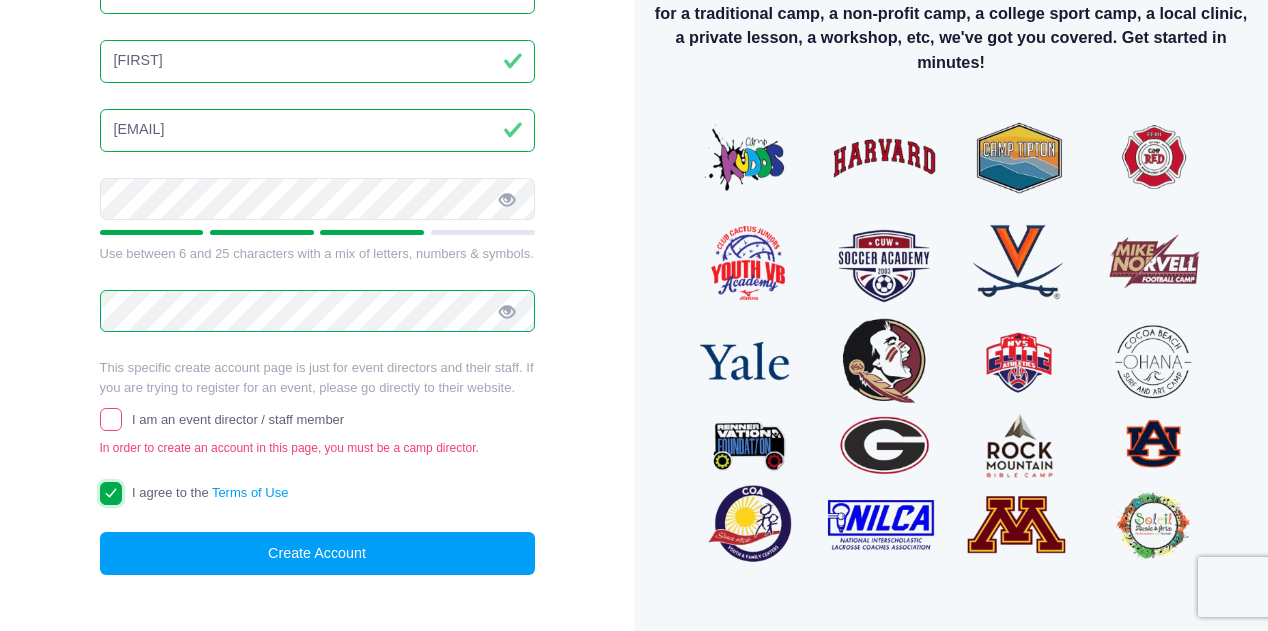 click on "I agree to the
Terms of Use" at bounding box center [111, 493] 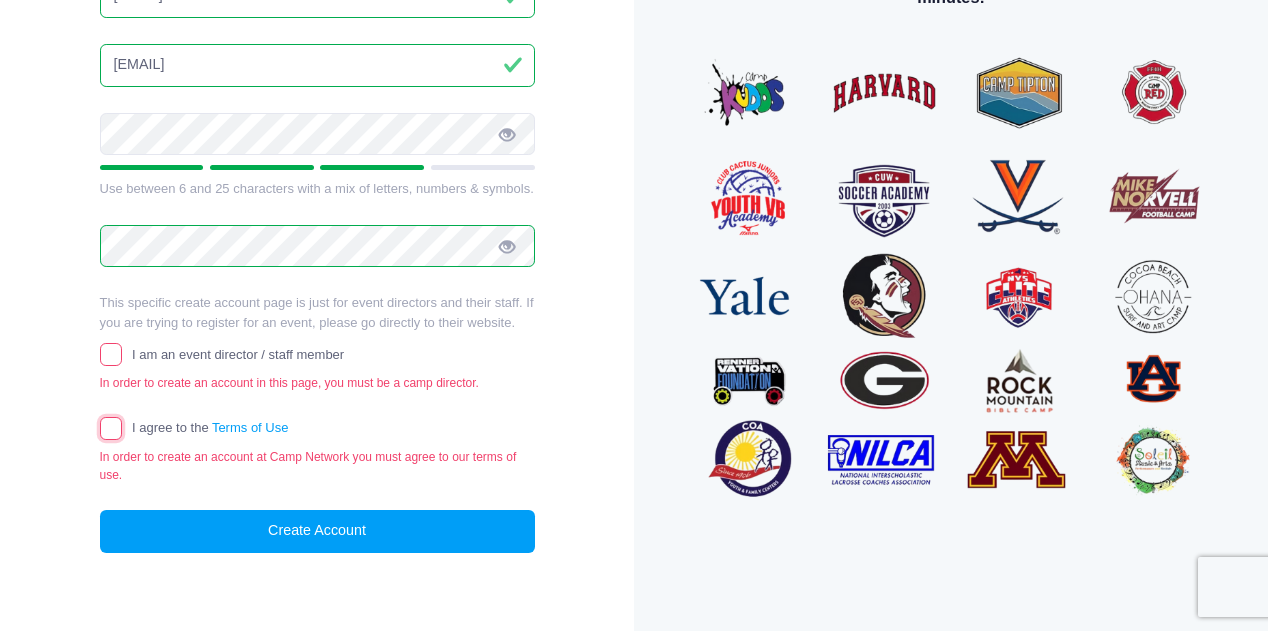 scroll, scrollTop: 0, scrollLeft: 0, axis: both 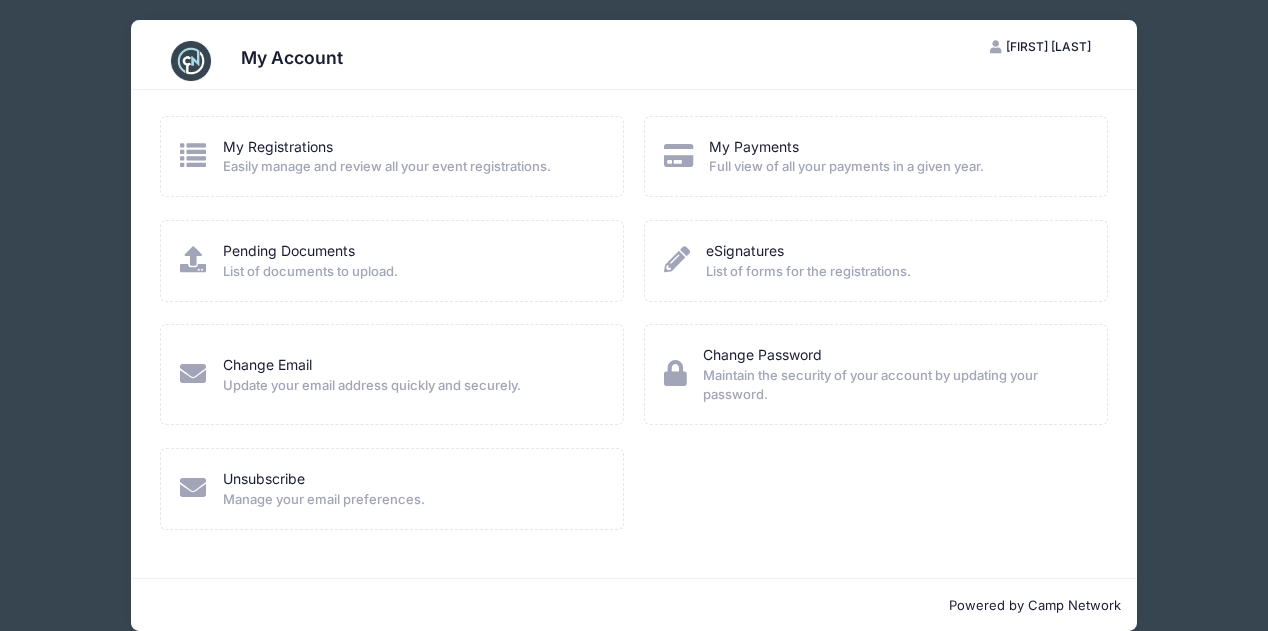 click on "My Registrations Easily manage and review all your event registrations.
My Payments Full view of all your payments in a given year." at bounding box center [634, 334] 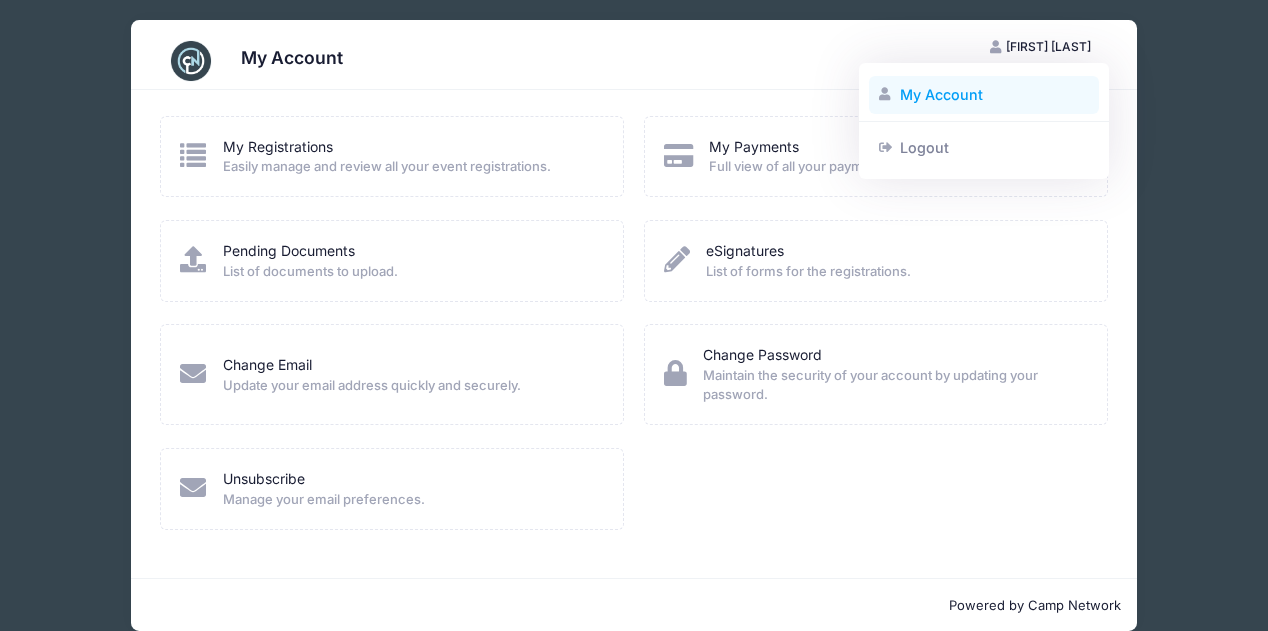 click on "My Account" at bounding box center [984, 95] 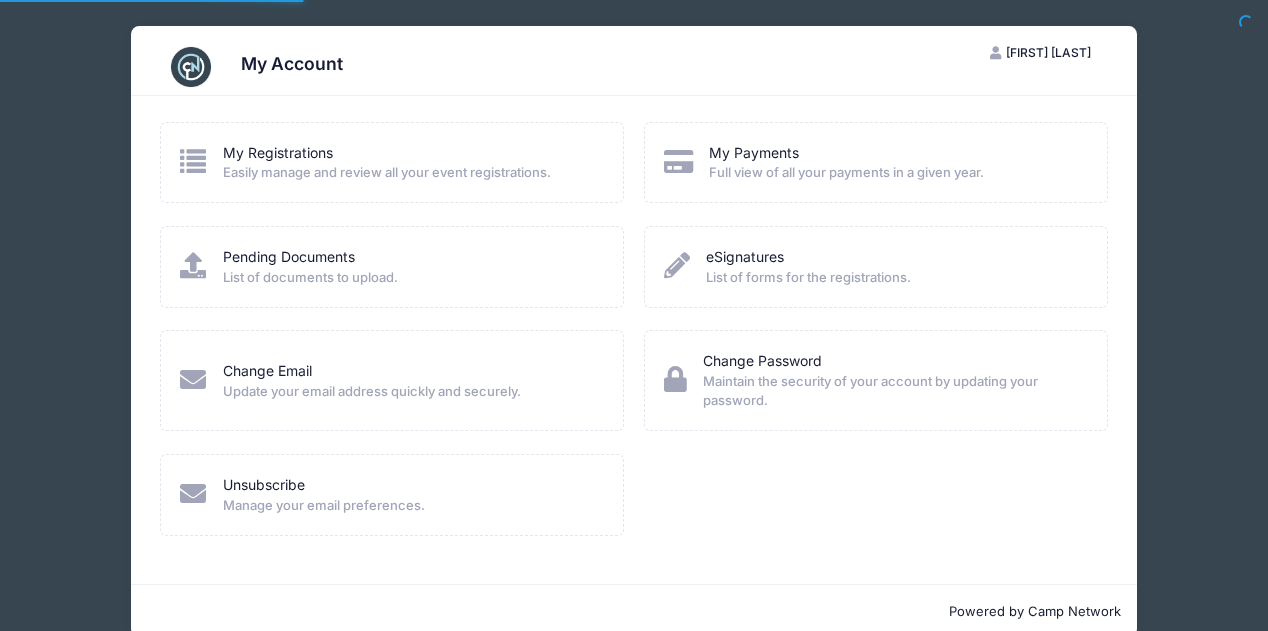 scroll, scrollTop: 0, scrollLeft: 0, axis: both 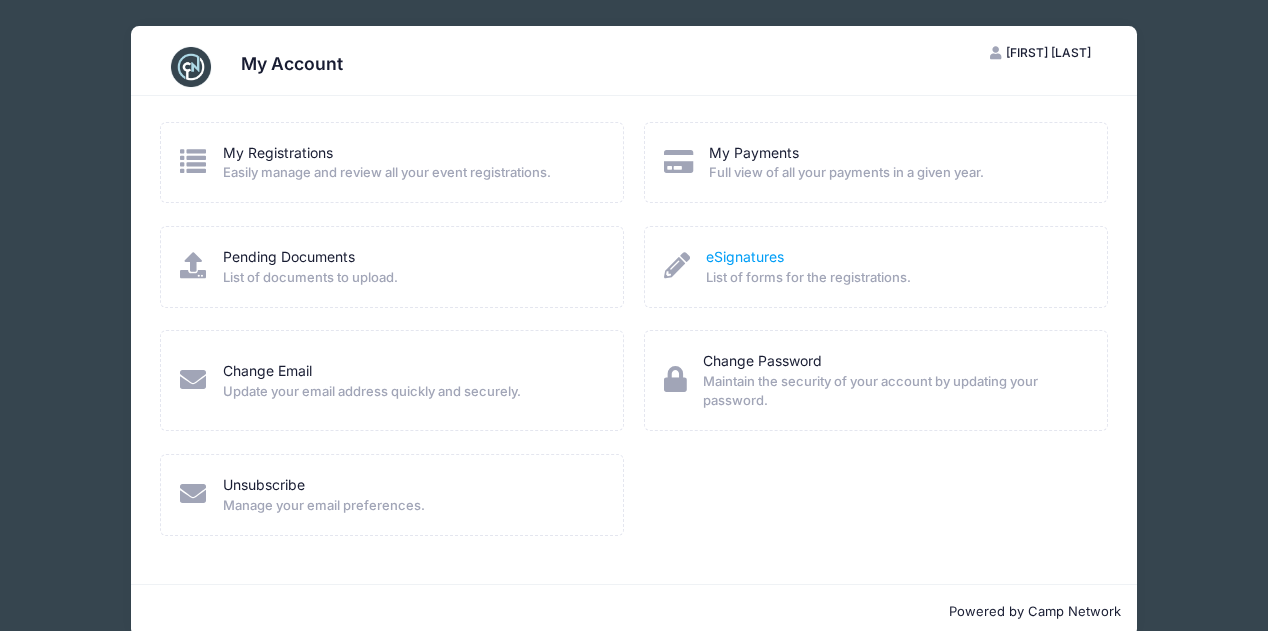 click on "eSignatures" at bounding box center [745, 256] 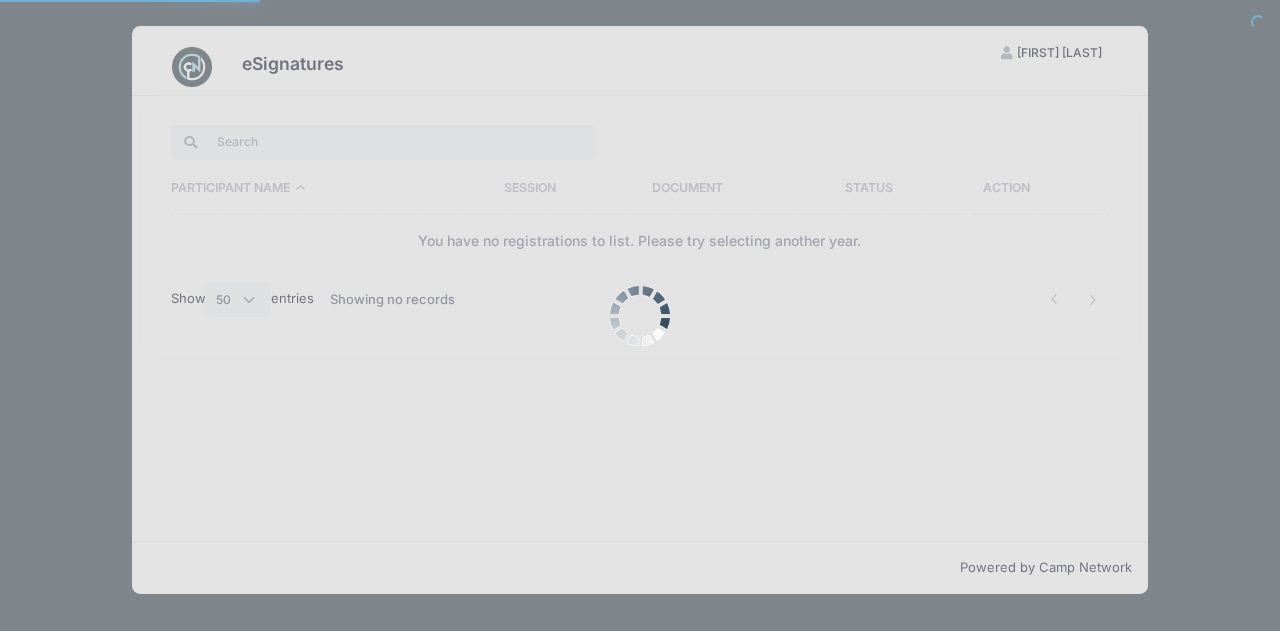 select on "50" 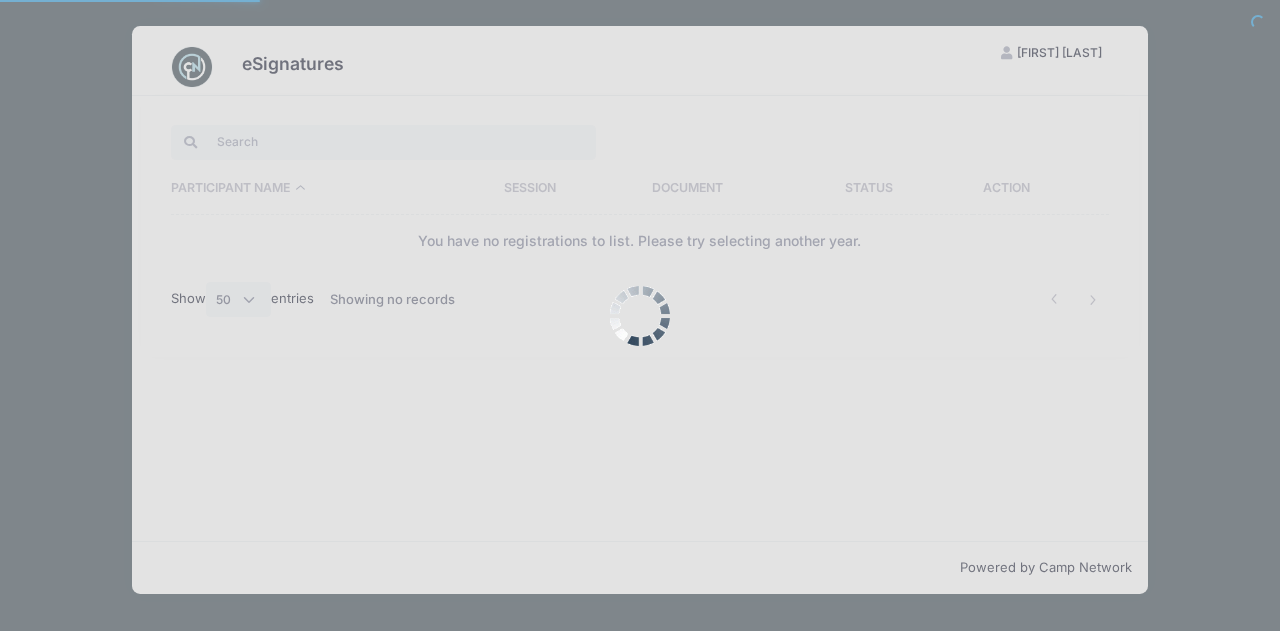 scroll, scrollTop: 0, scrollLeft: 0, axis: both 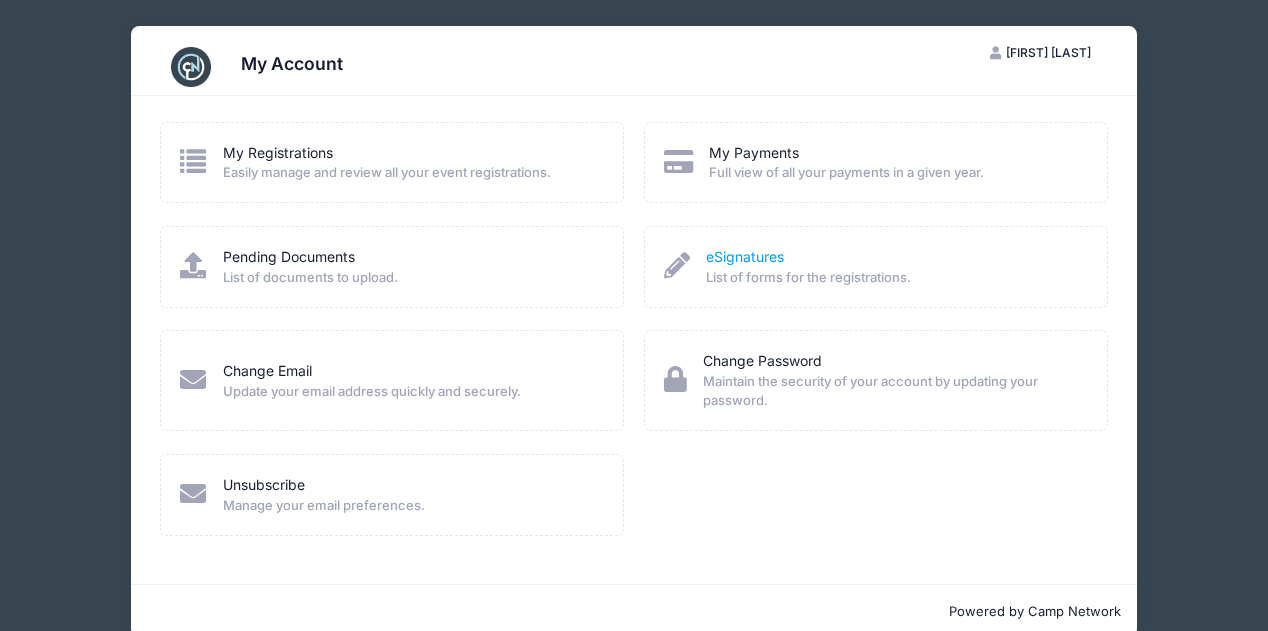 click on "eSignatures" at bounding box center [745, 256] 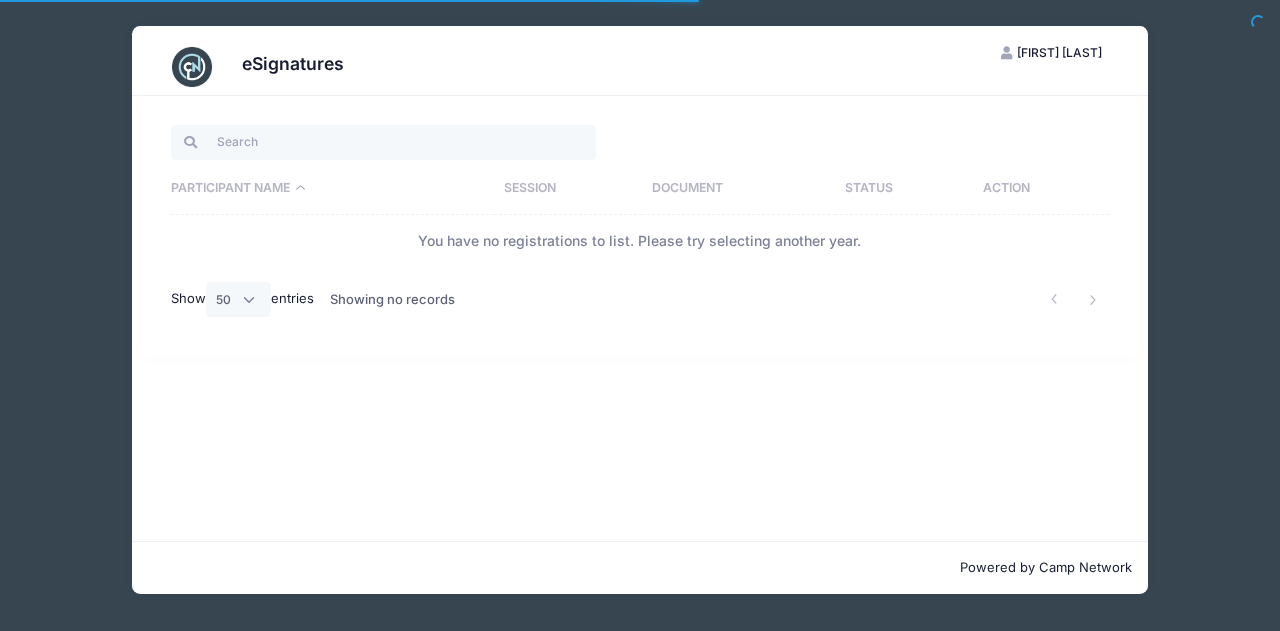 scroll, scrollTop: 0, scrollLeft: 0, axis: both 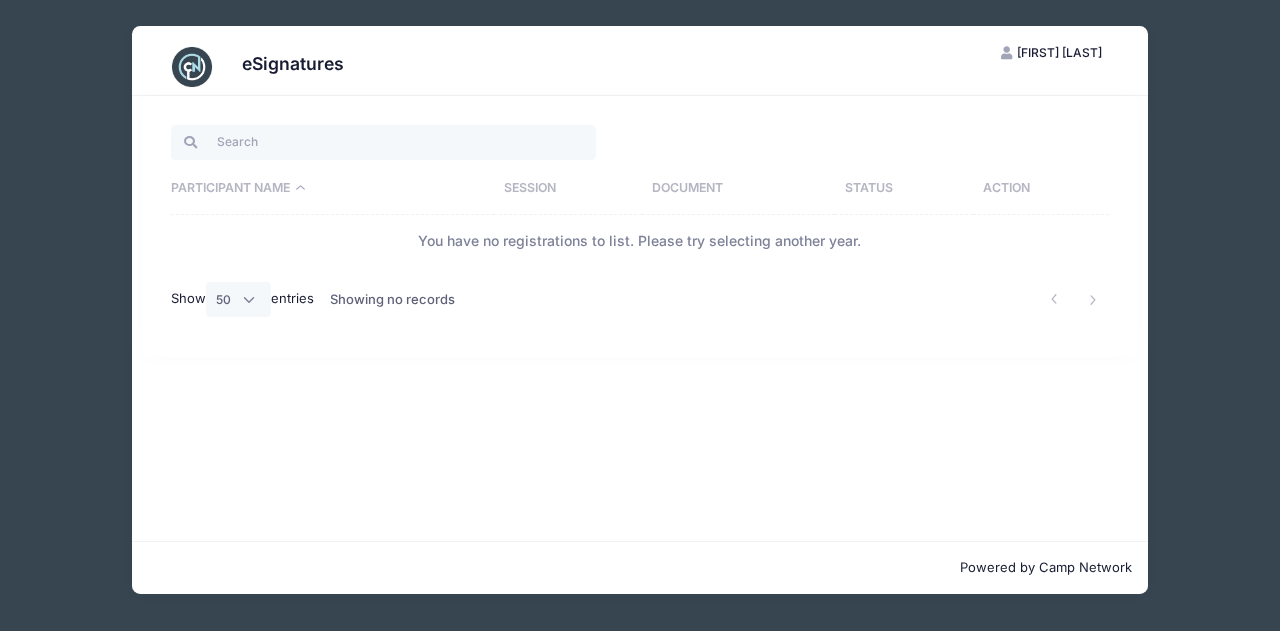 click on "Participant Name" at bounding box center [333, 189] 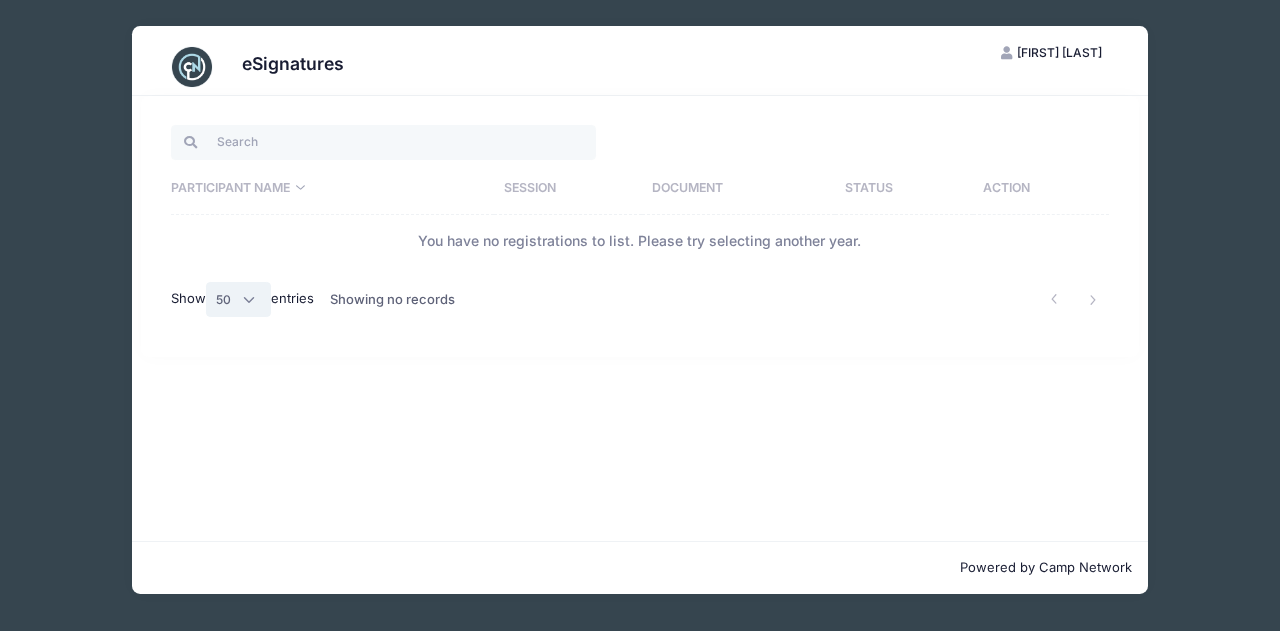 click on "All 10 25 50" at bounding box center [239, 299] 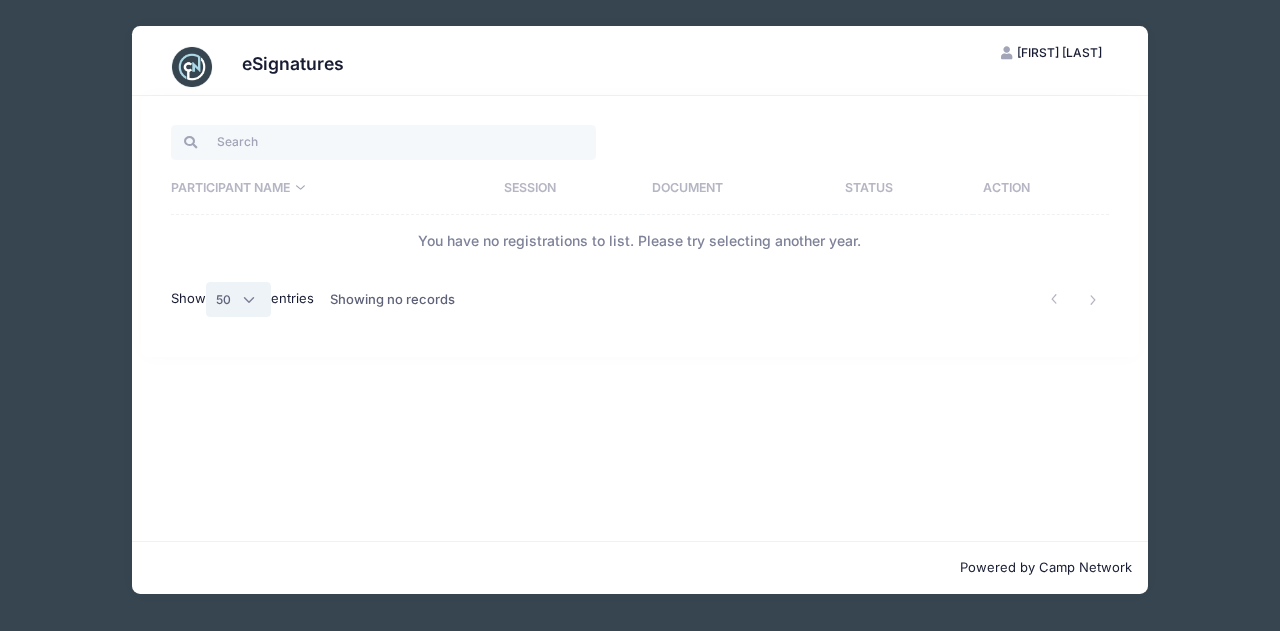select on "-1" 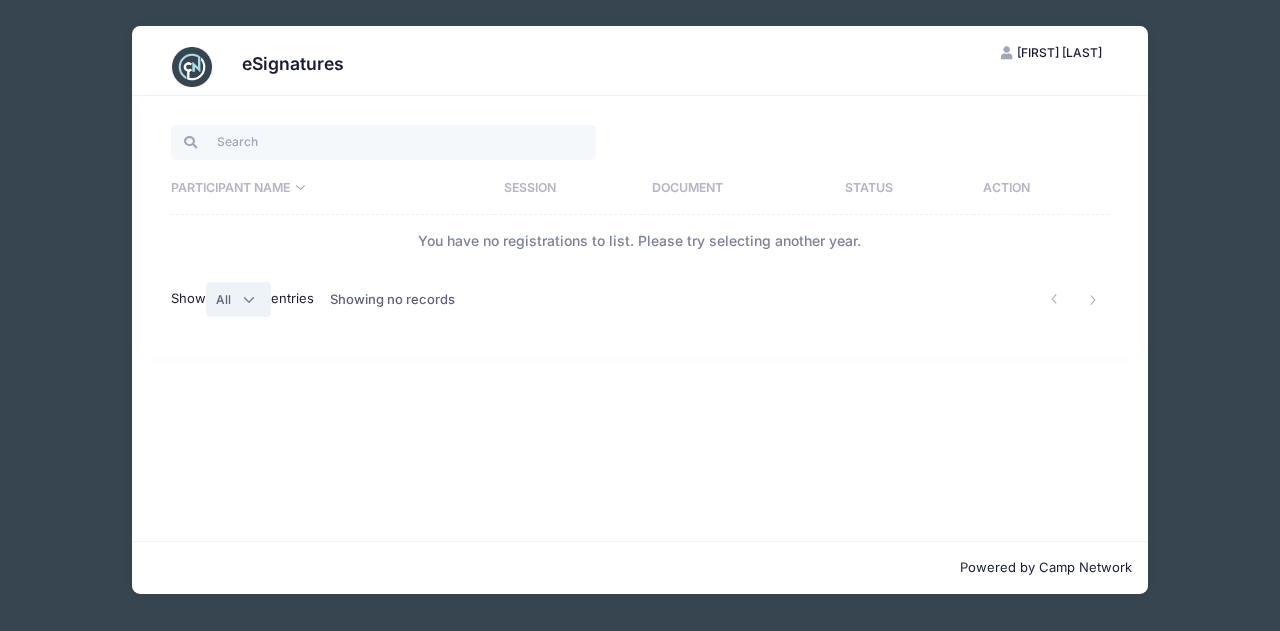 click on "All 10 25 50" at bounding box center [239, 299] 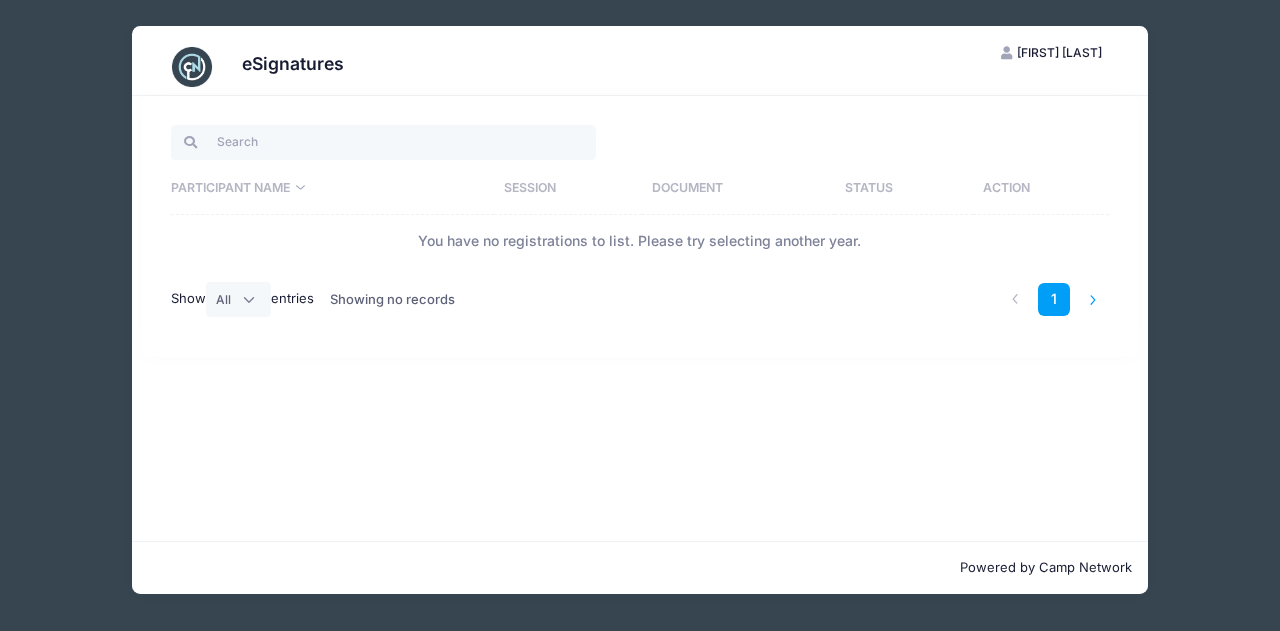 click at bounding box center (1093, 299) 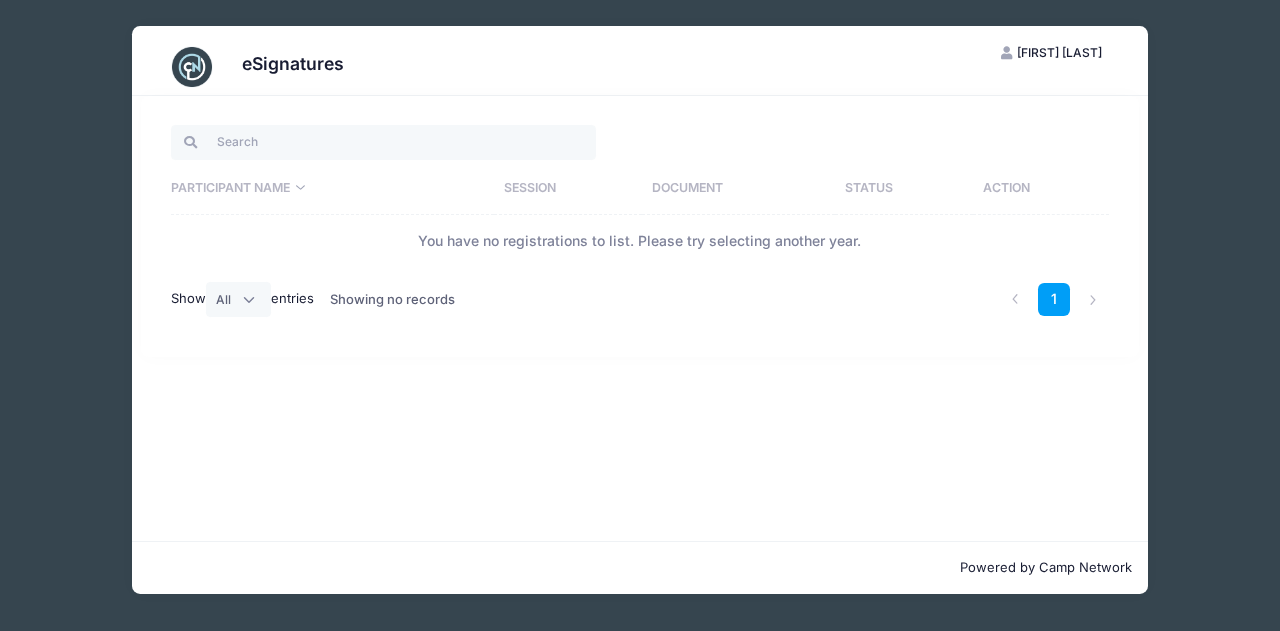 click on "eSignatures
GP Georgia Parsons      My Account
Logout
Participant Name Session Document Status Action
You have no registrations to list. Please try selecting another year.
Show  All 10 25 50 1" at bounding box center [640, 315] 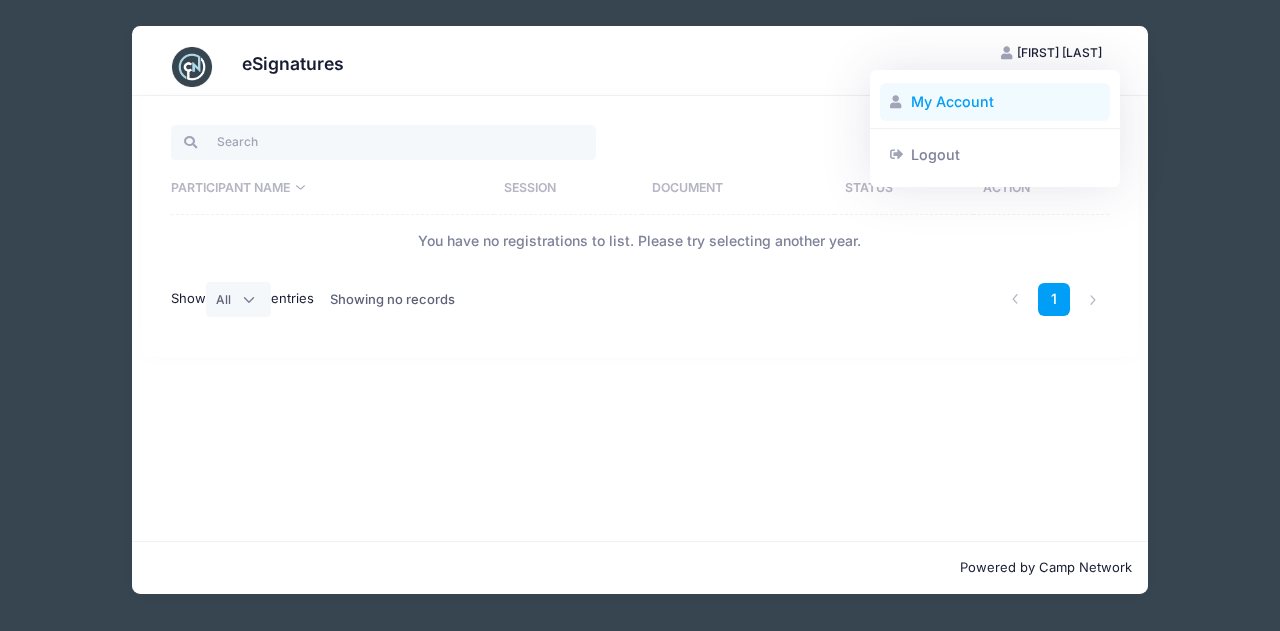 click on "My Account" at bounding box center (995, 102) 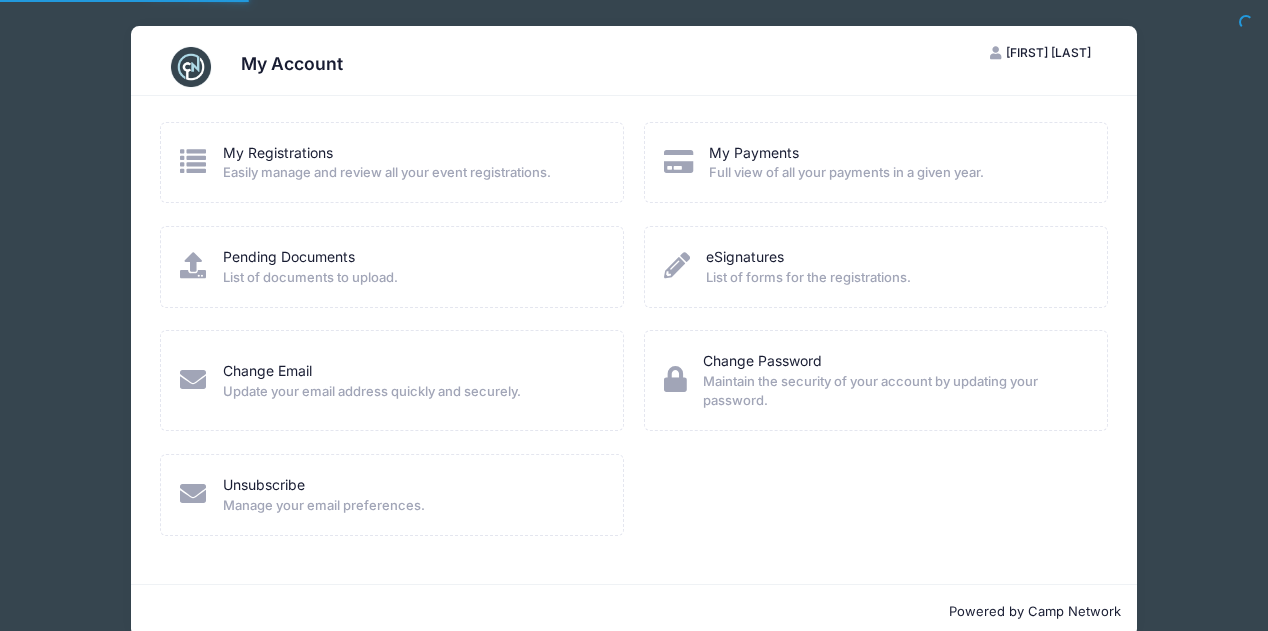 scroll, scrollTop: 0, scrollLeft: 0, axis: both 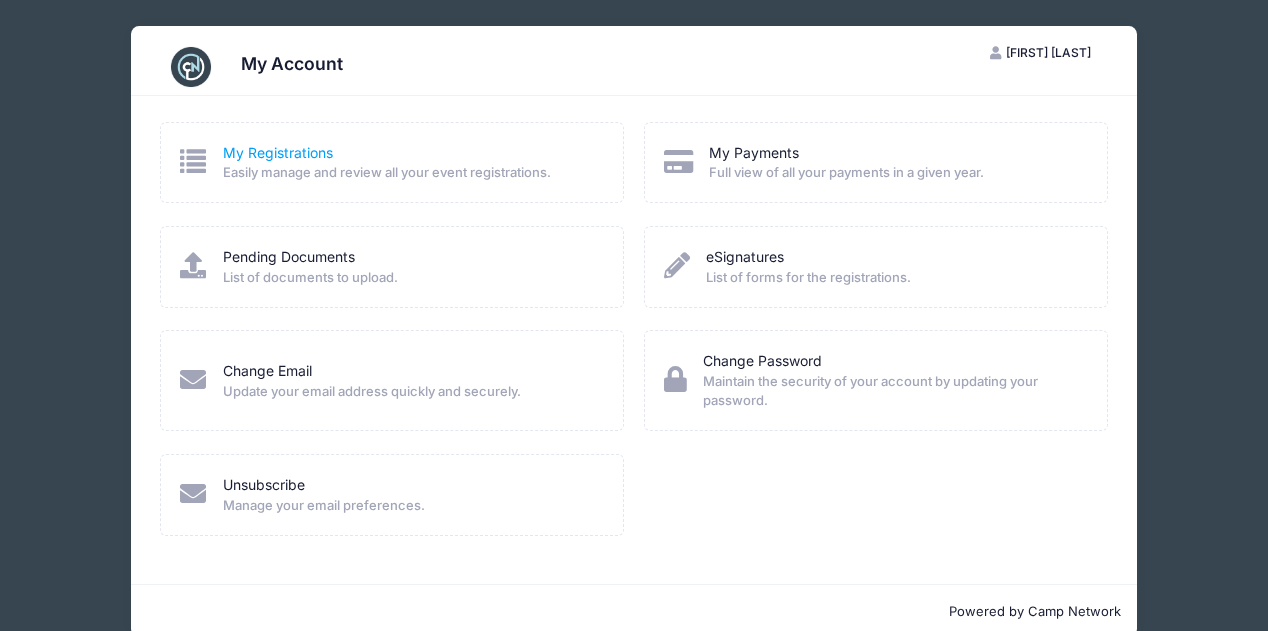 click on "My Registrations" at bounding box center (278, 152) 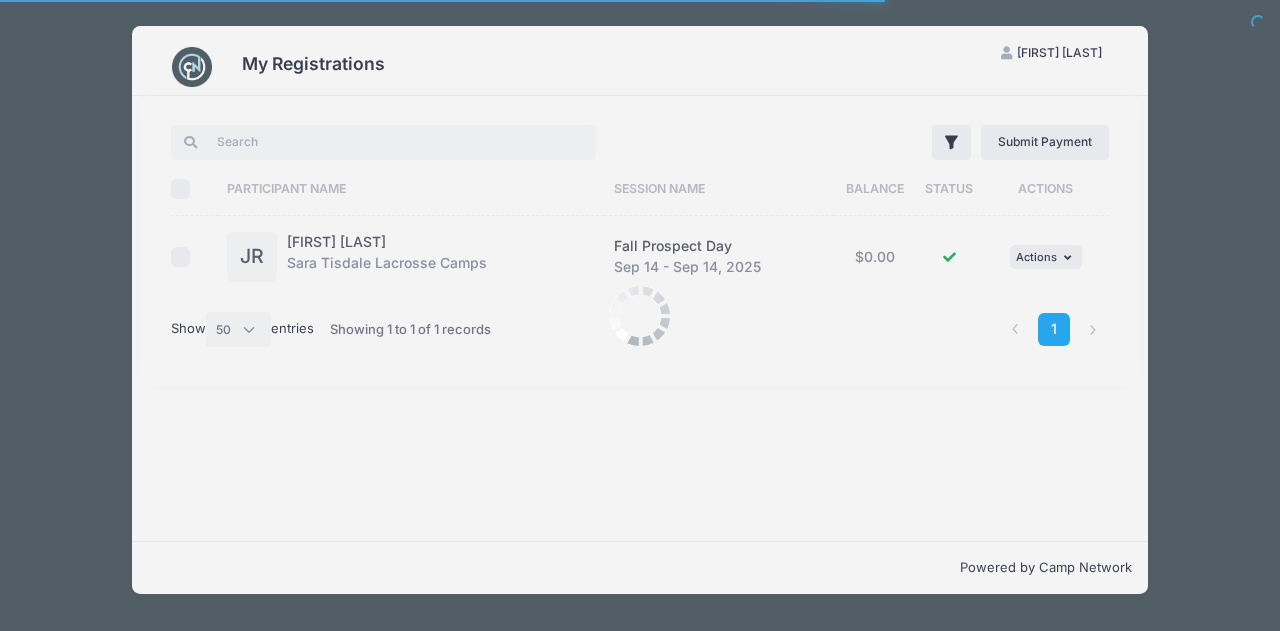 select on "50" 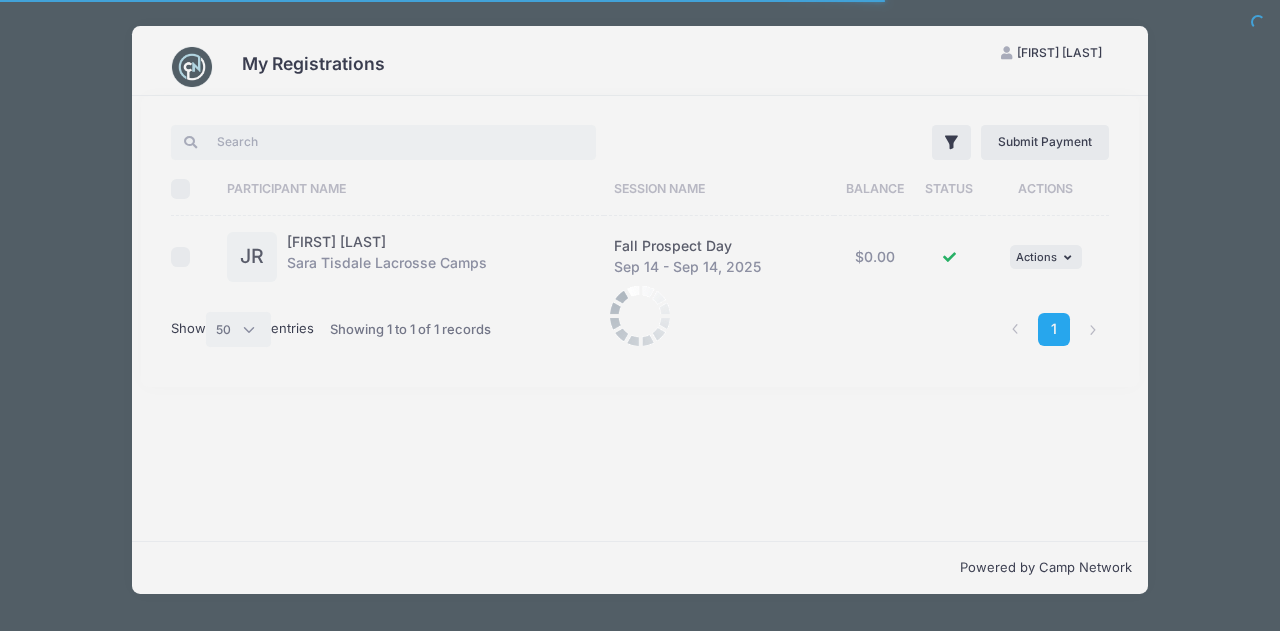 scroll, scrollTop: 0, scrollLeft: 0, axis: both 